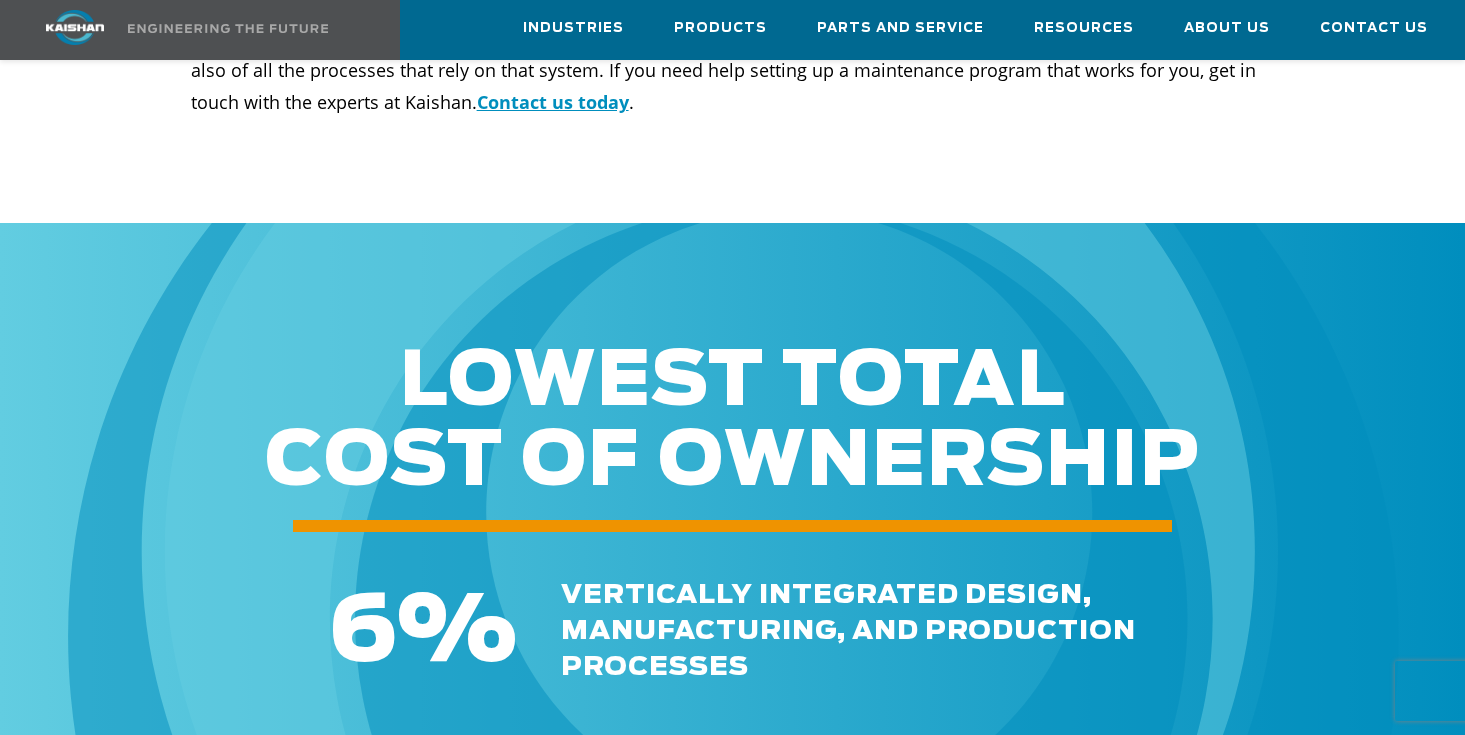 scroll, scrollTop: 7900, scrollLeft: 0, axis: vertical 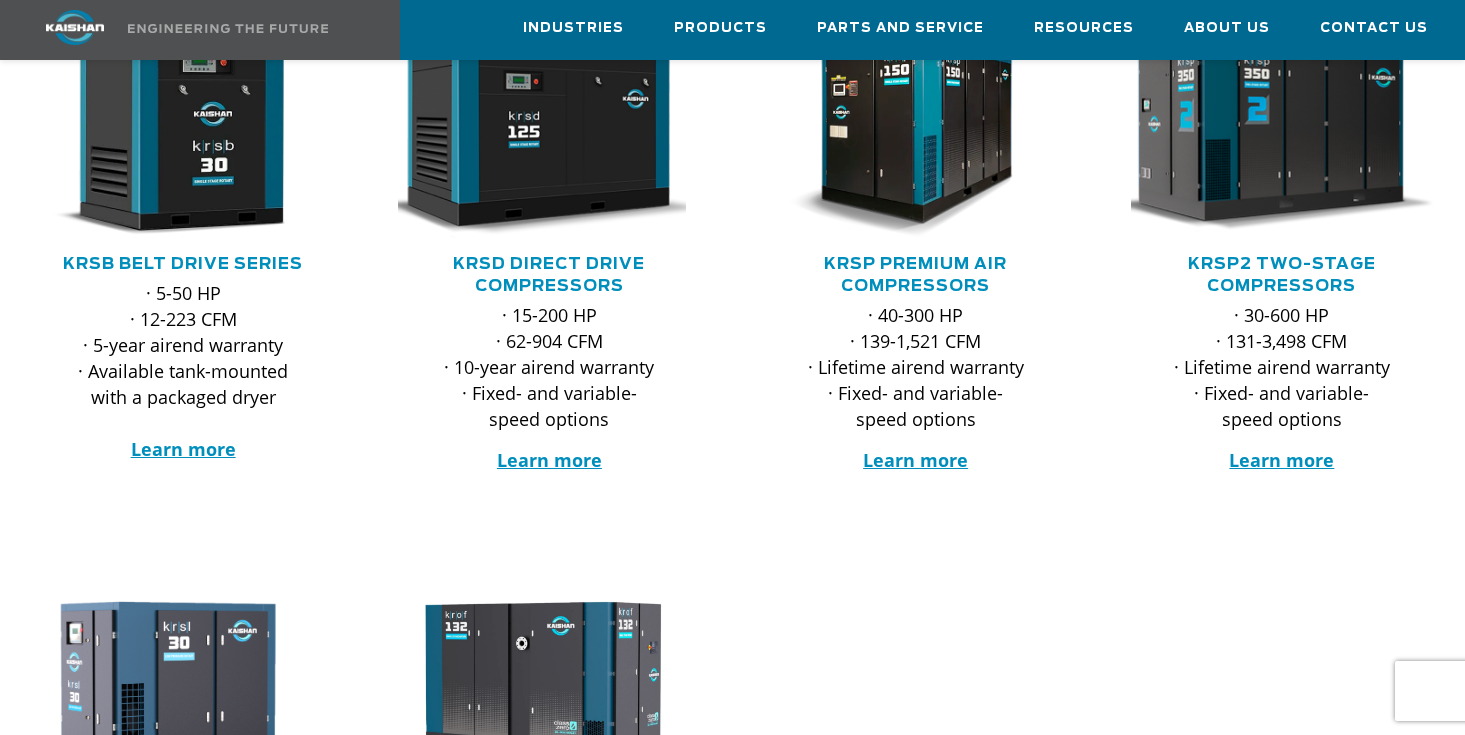 click at bounding box center (1267, 136) 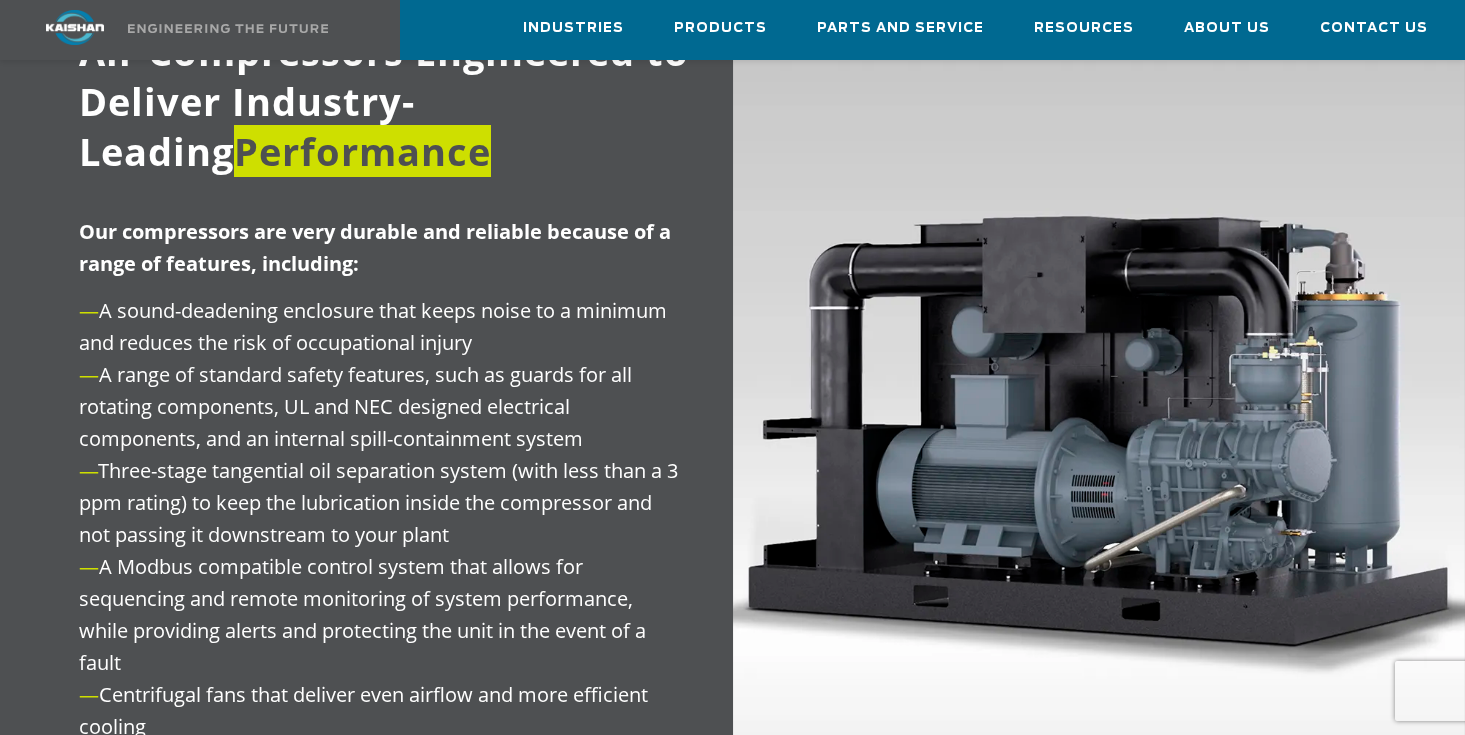 scroll, scrollTop: 2241, scrollLeft: 0, axis: vertical 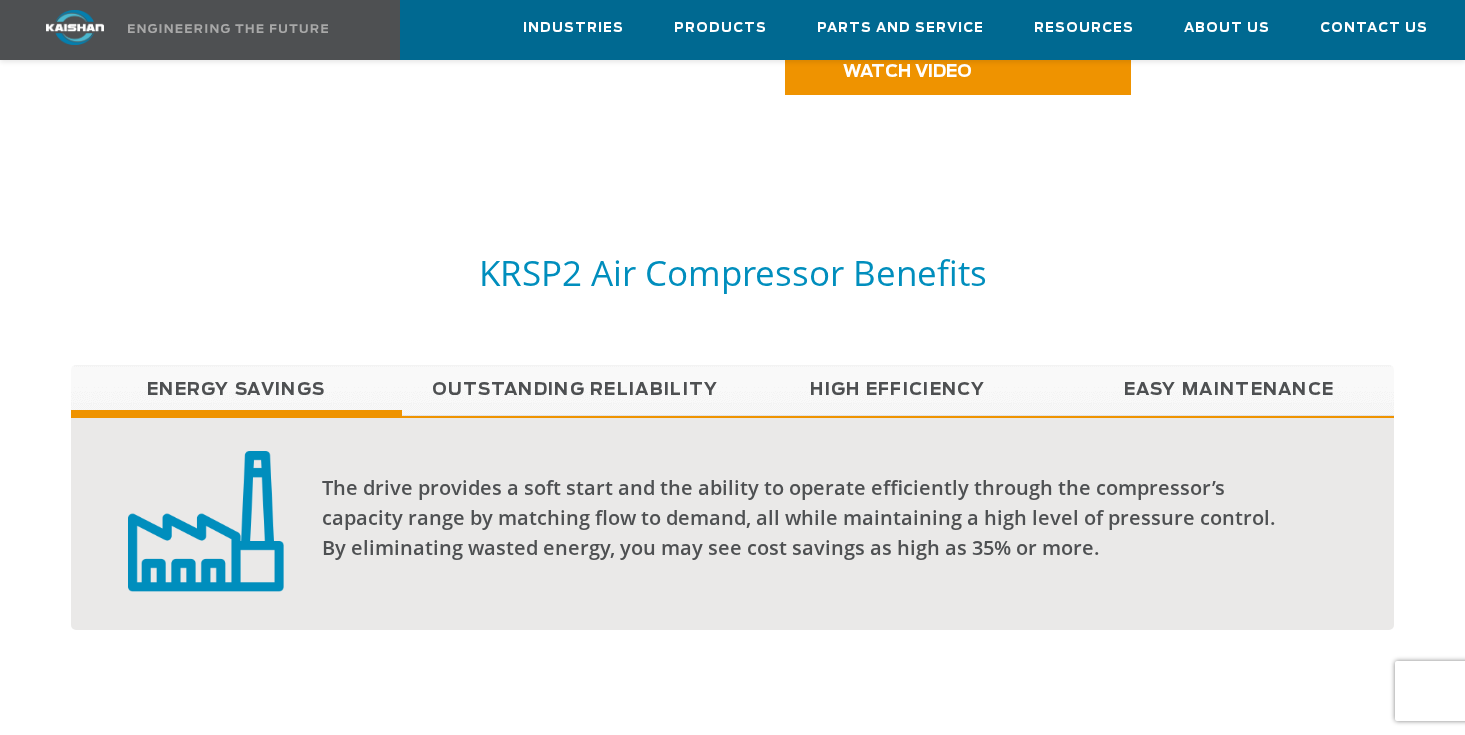 click on "Outstanding Reliability" at bounding box center [567, 390] 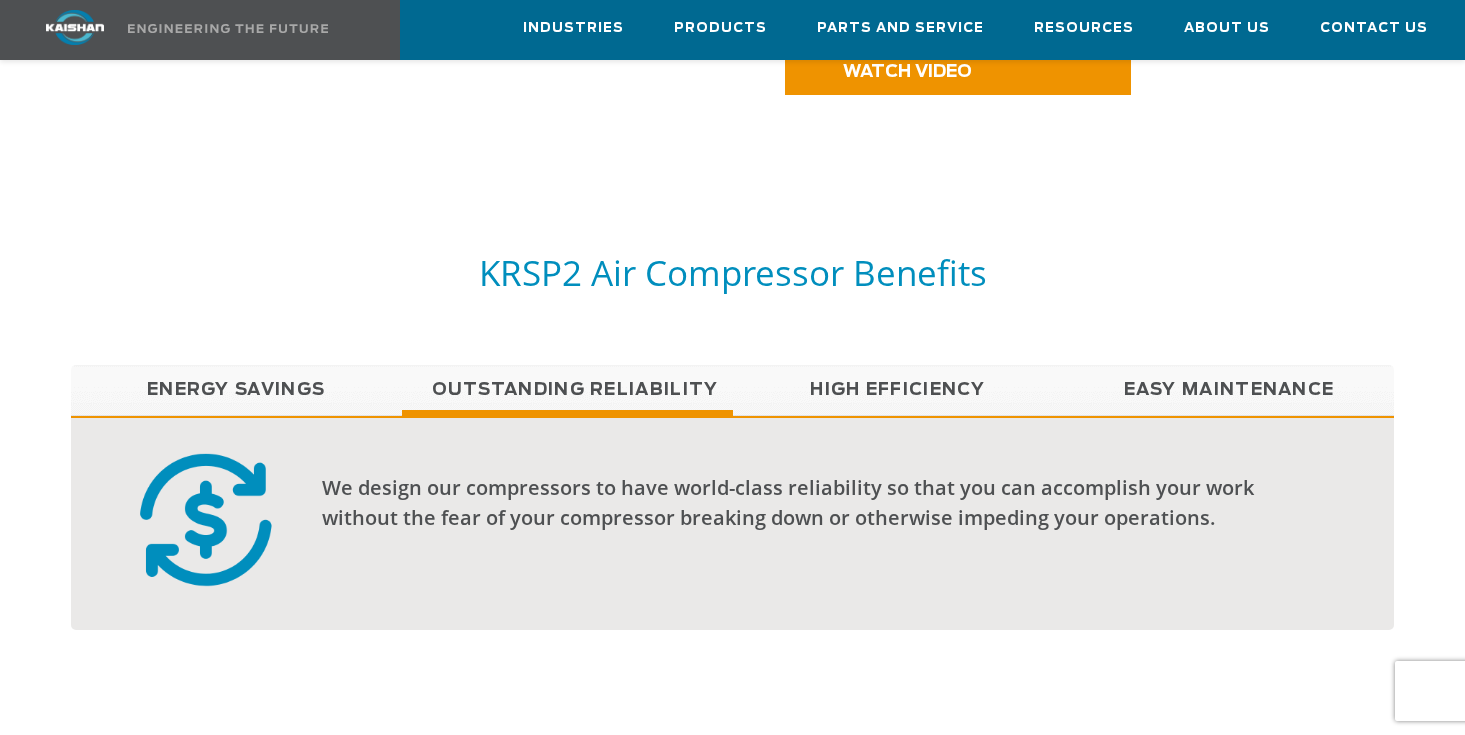 click on "High Efficiency" at bounding box center (898, 390) 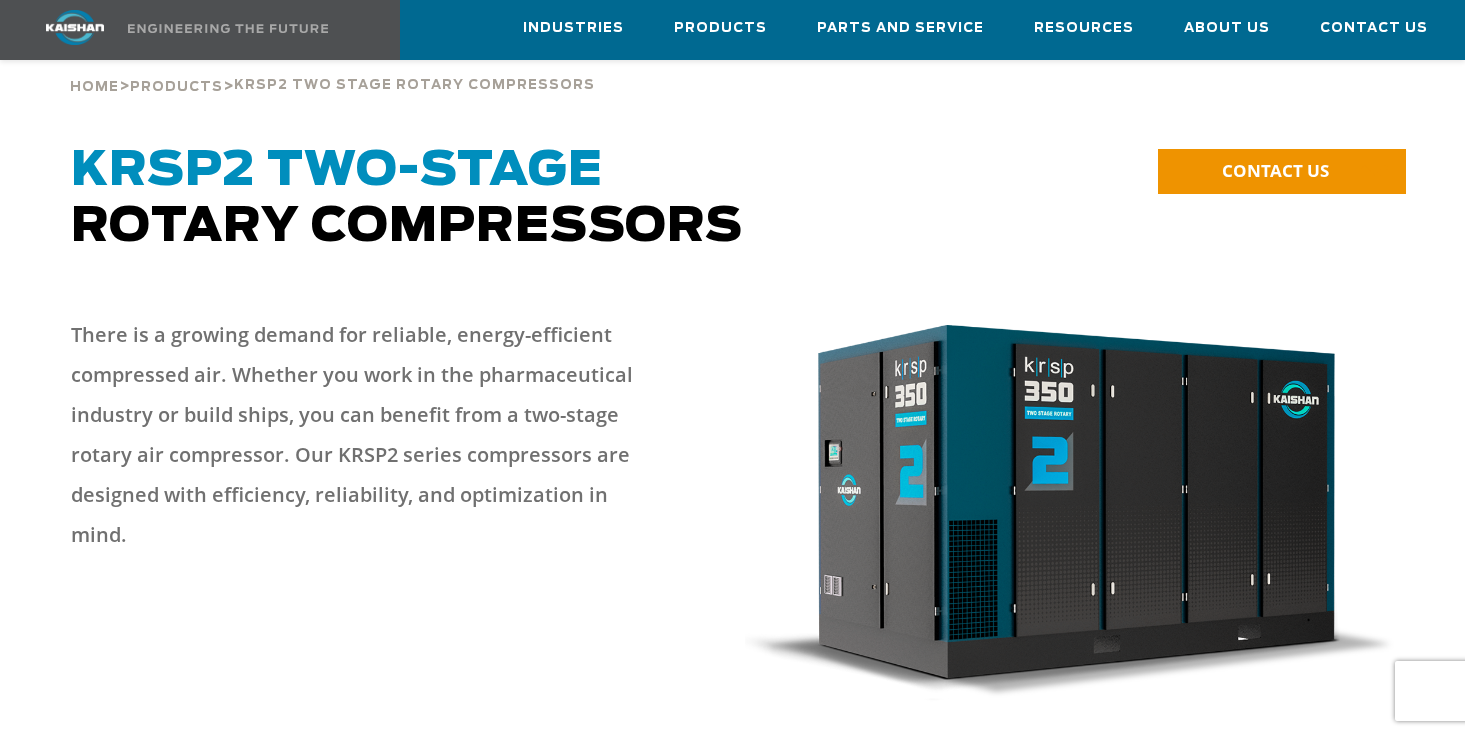 scroll, scrollTop: 0, scrollLeft: 0, axis: both 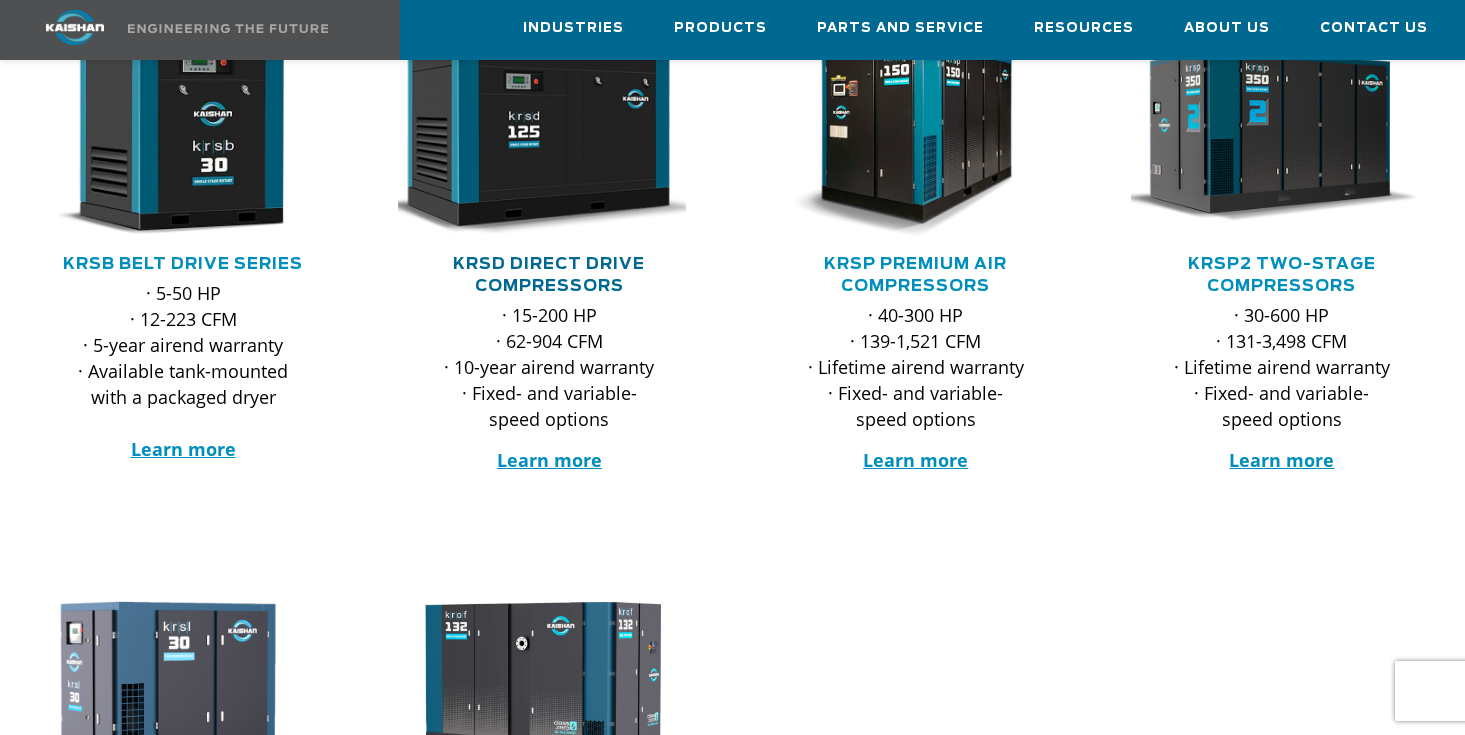 click on "KRSD Direct Drive Compressors" at bounding box center [549, 275] 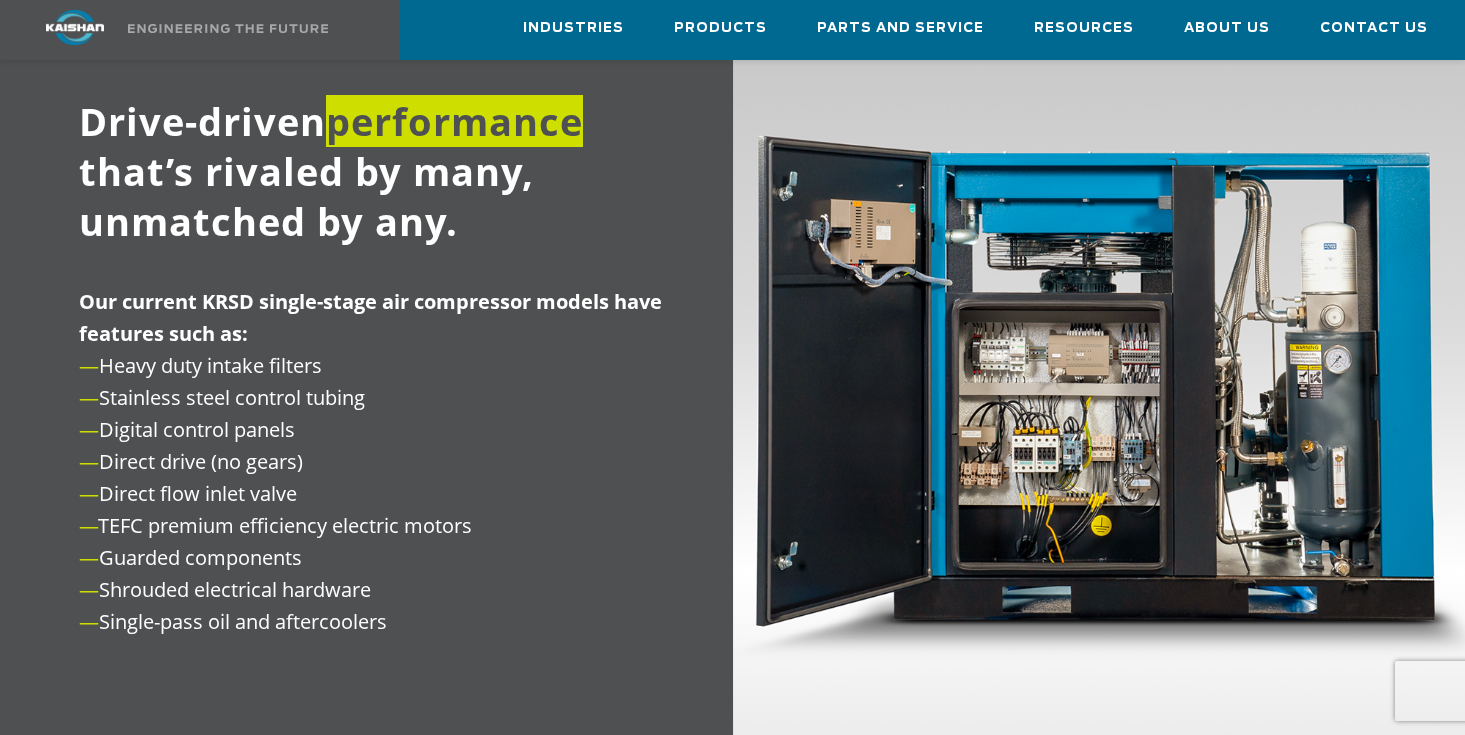 scroll, scrollTop: 2195, scrollLeft: 0, axis: vertical 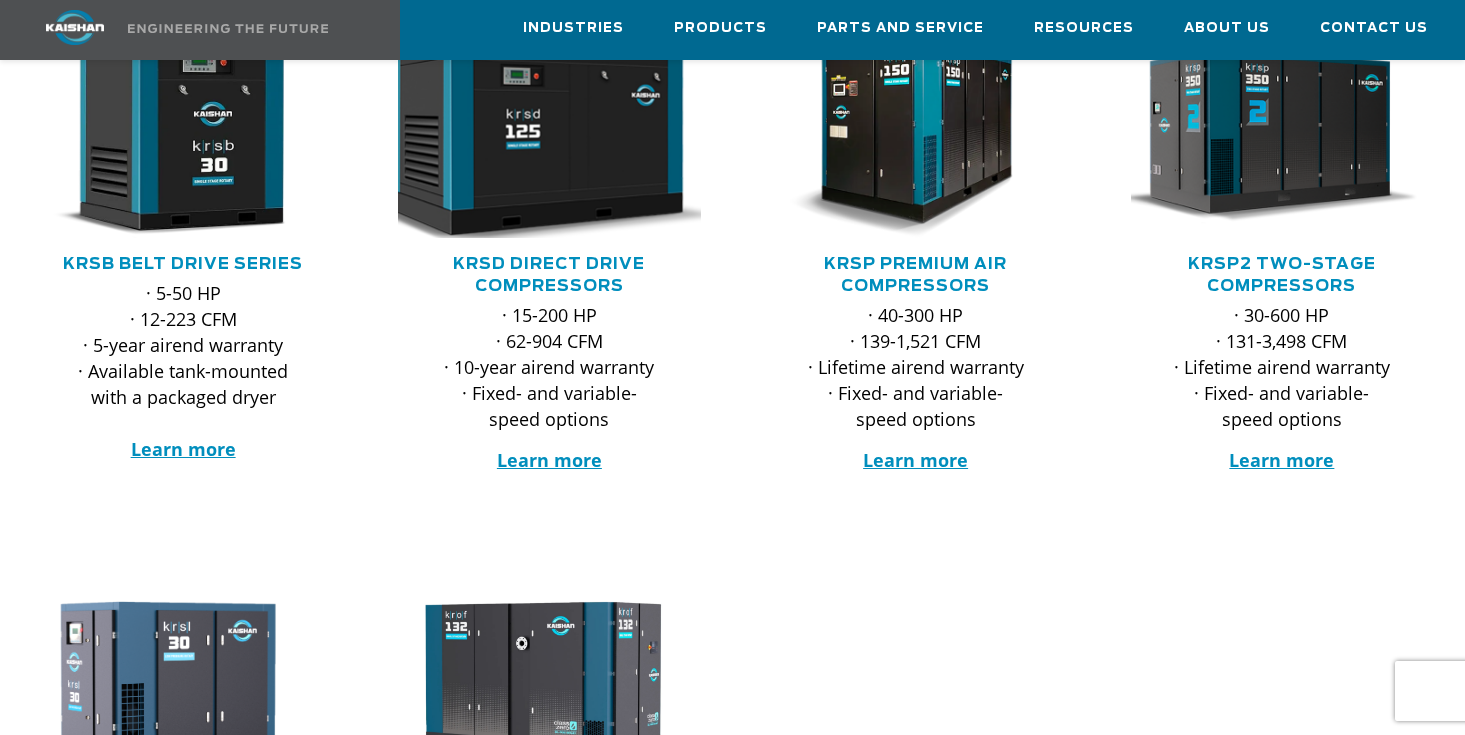click at bounding box center (534, 136) 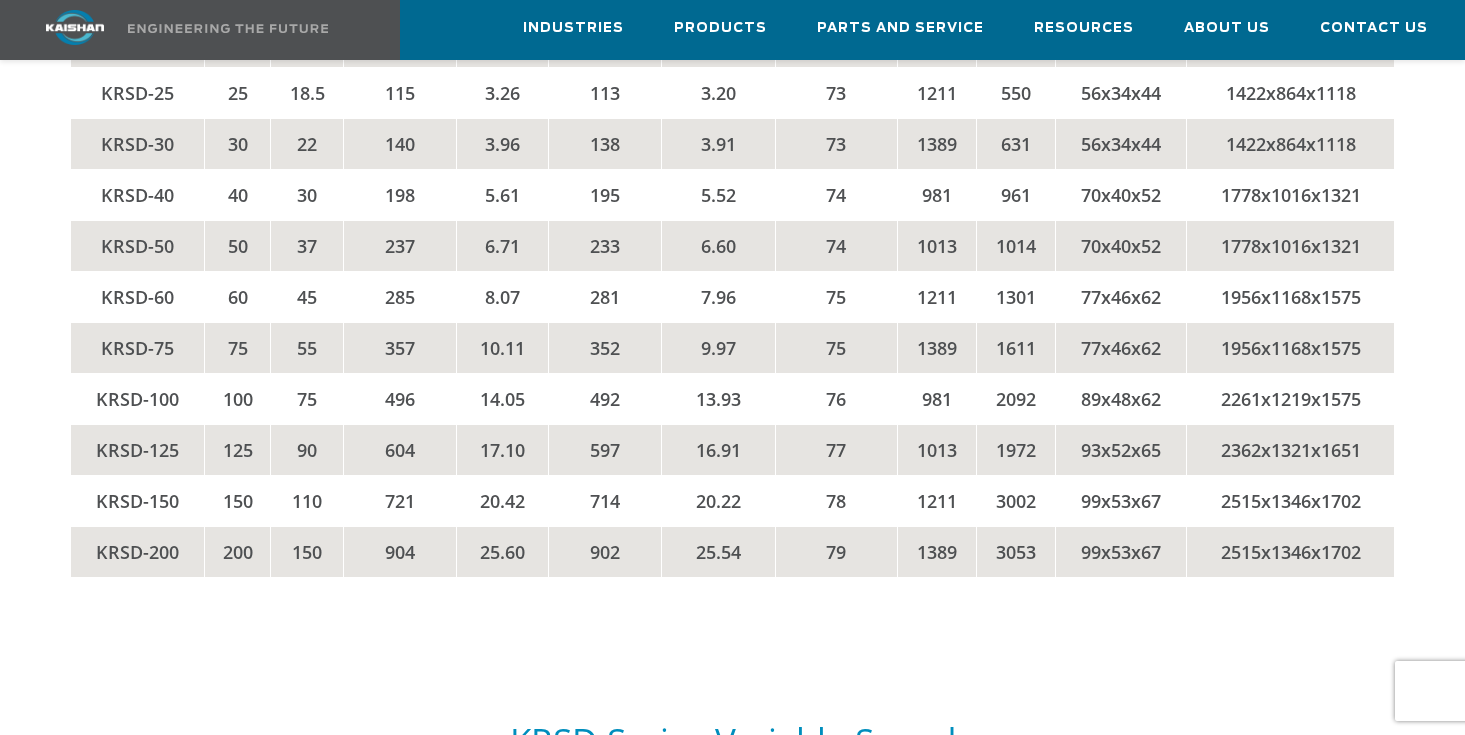 scroll, scrollTop: 3447, scrollLeft: 0, axis: vertical 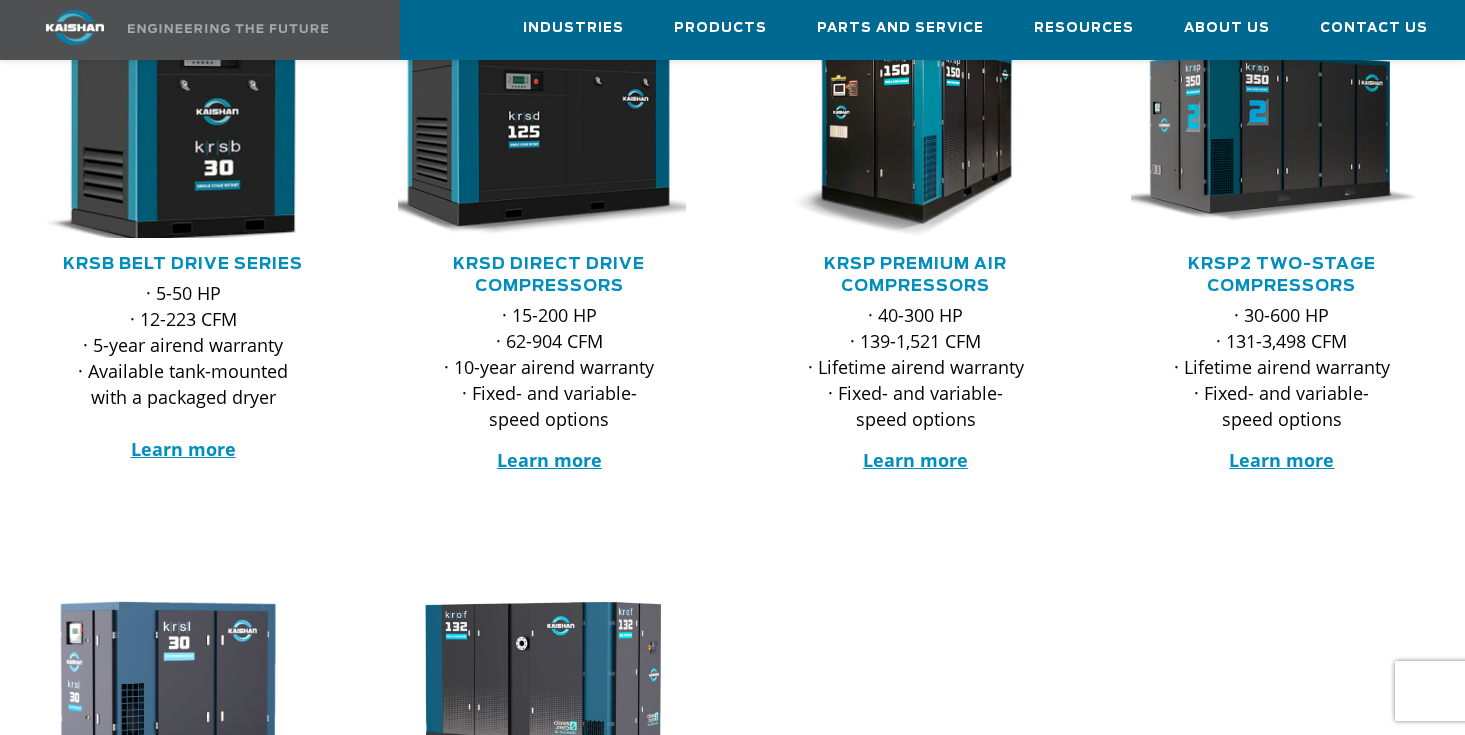 click at bounding box center (168, 136) 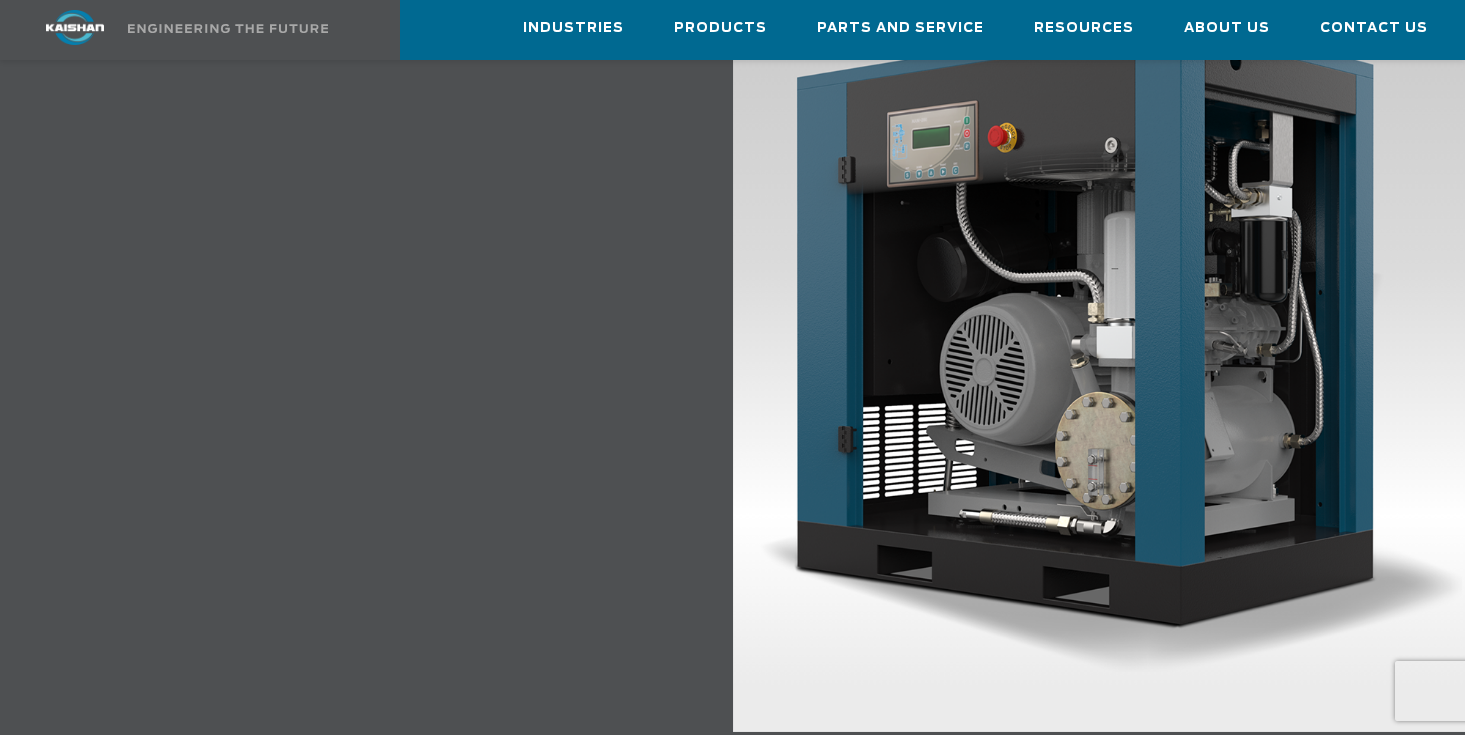 scroll, scrollTop: 2137, scrollLeft: 0, axis: vertical 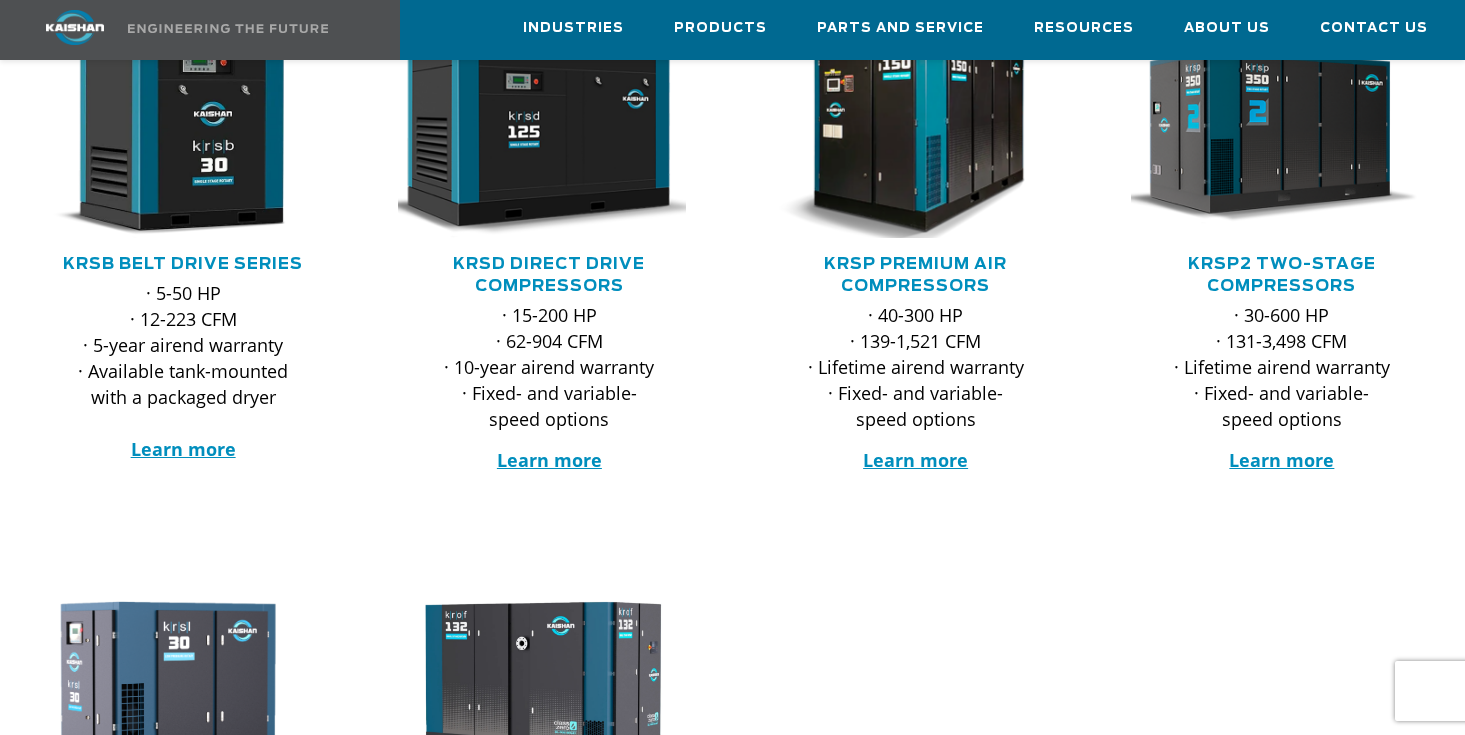 click at bounding box center (900, 136) 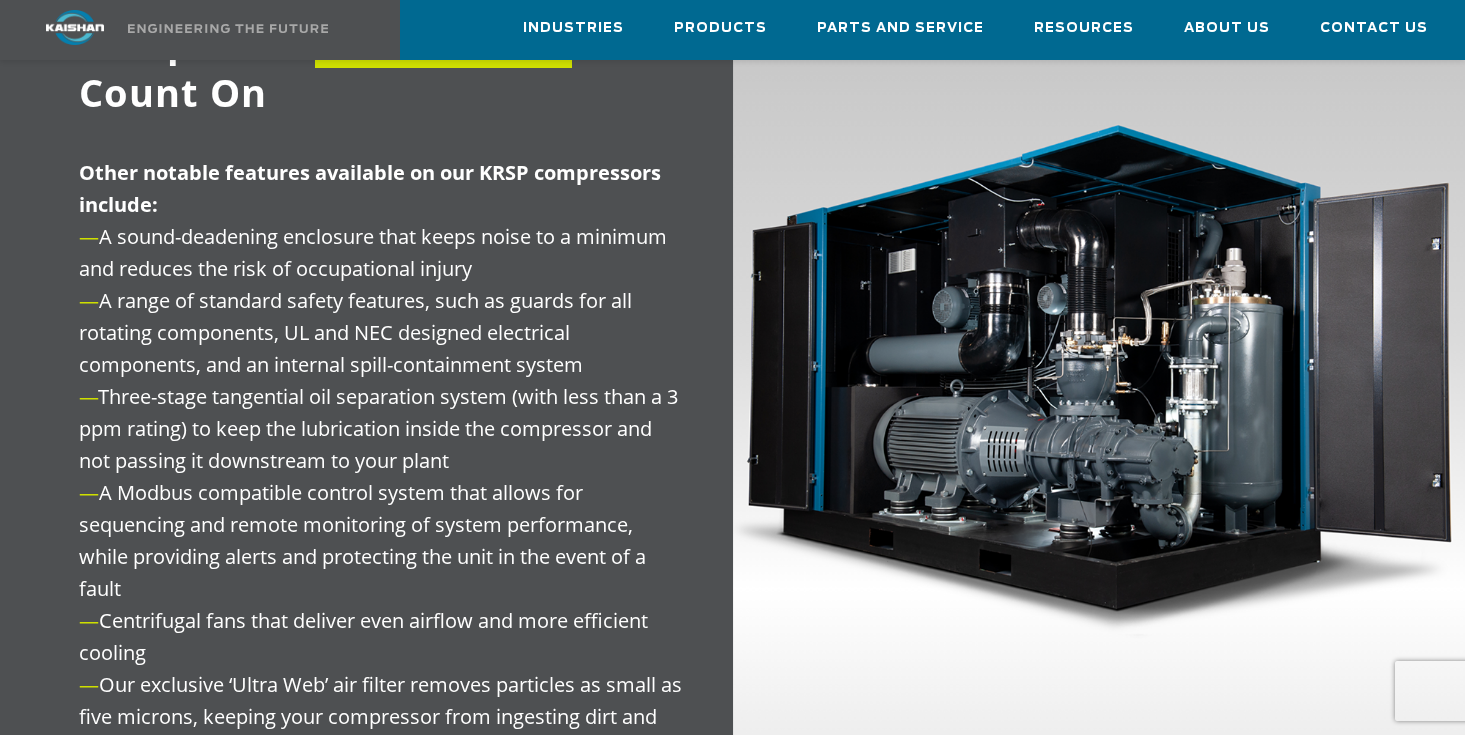 scroll, scrollTop: 2161, scrollLeft: 0, axis: vertical 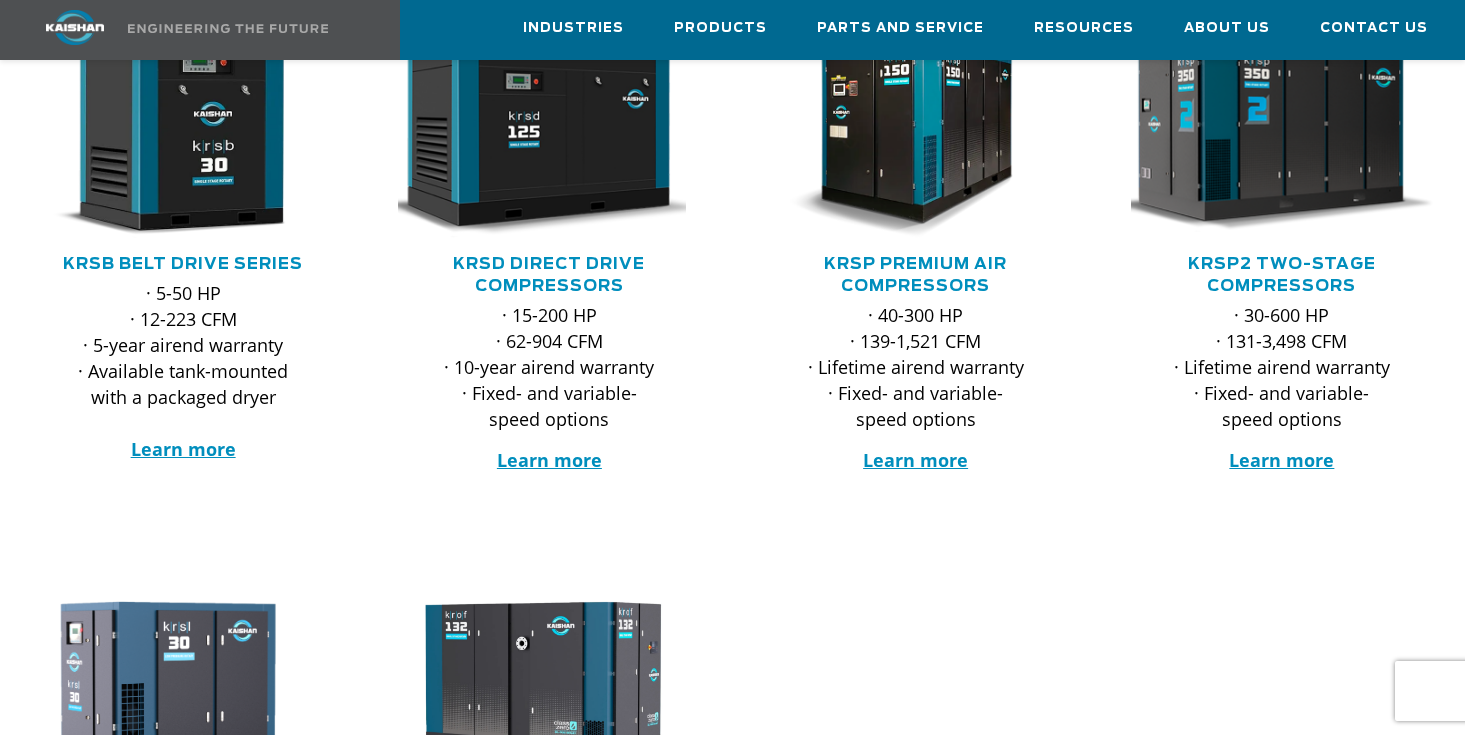 click at bounding box center [1267, 136] 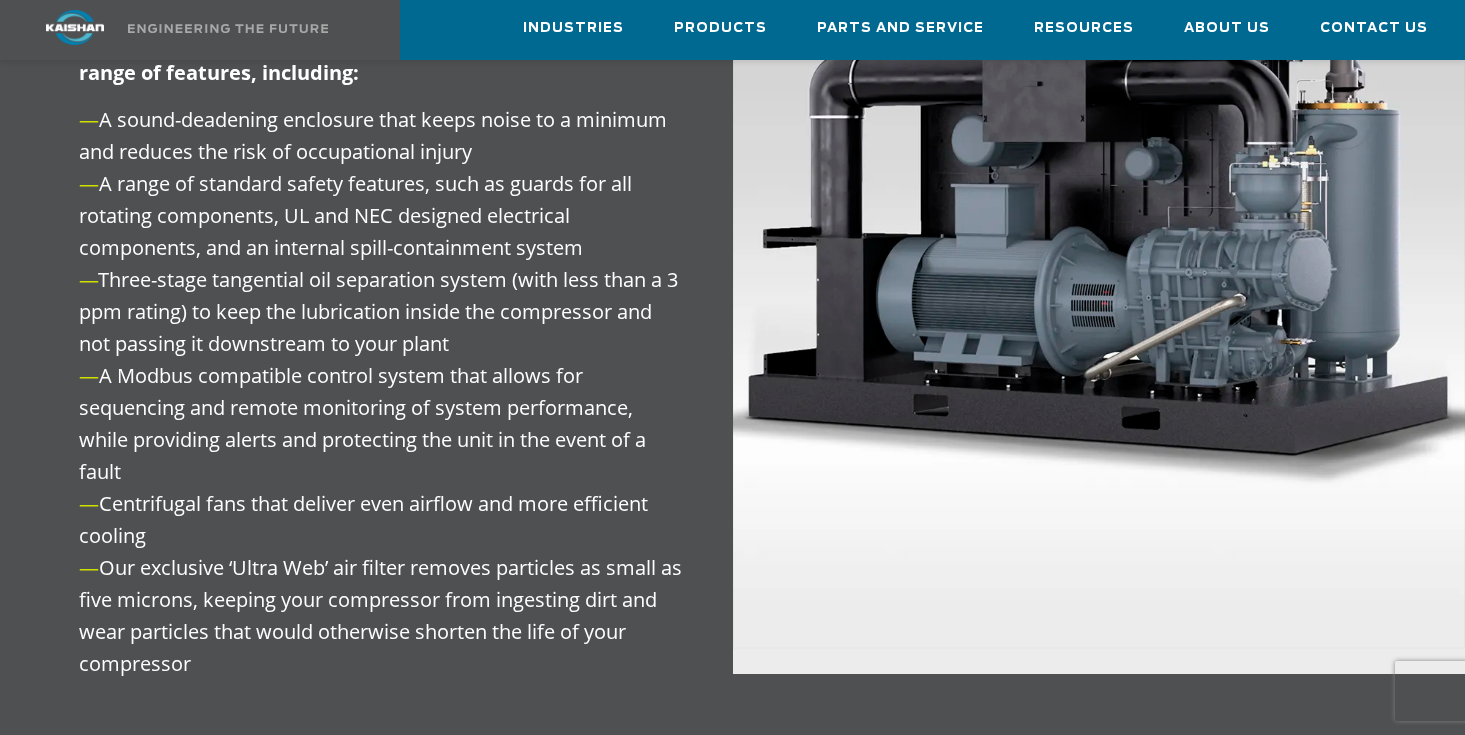 scroll, scrollTop: 2441, scrollLeft: 0, axis: vertical 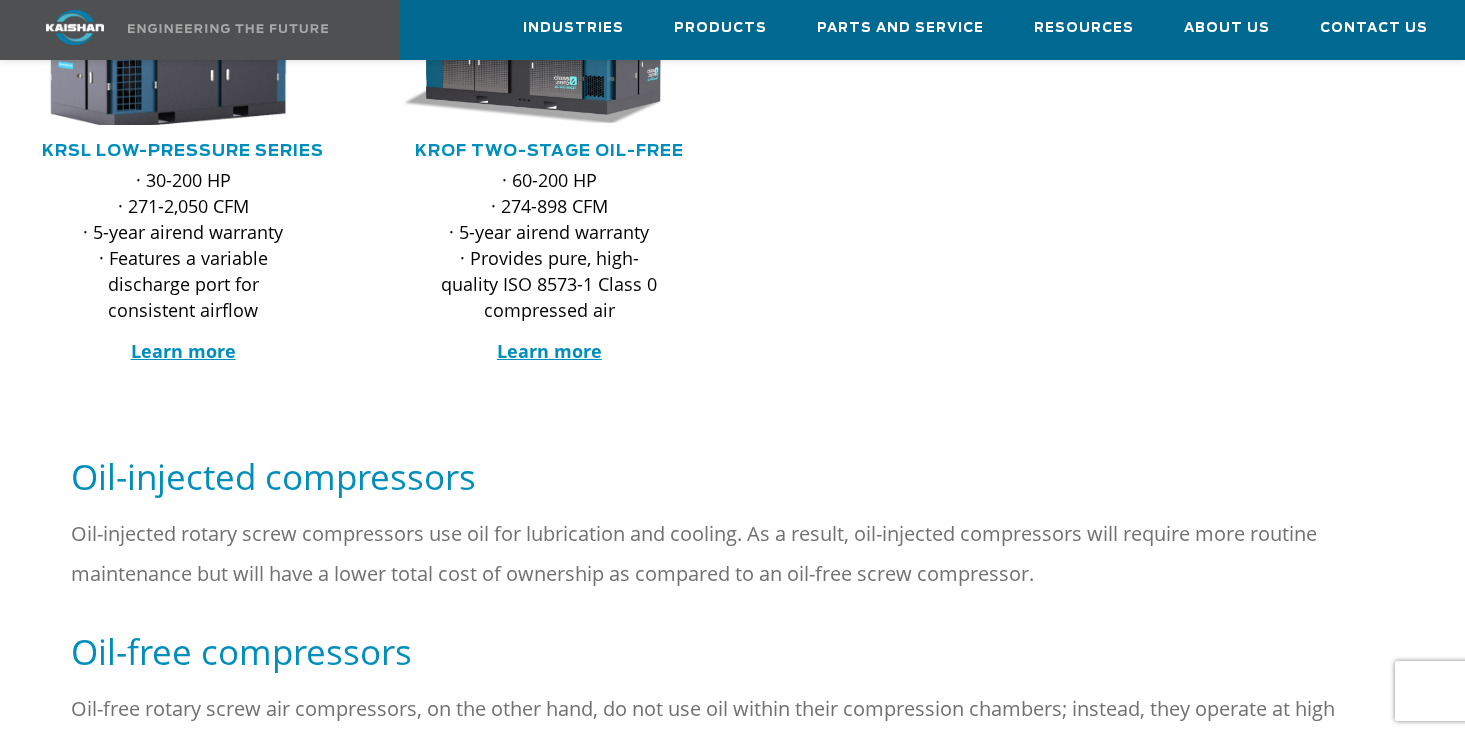 click at bounding box center (168, 38) 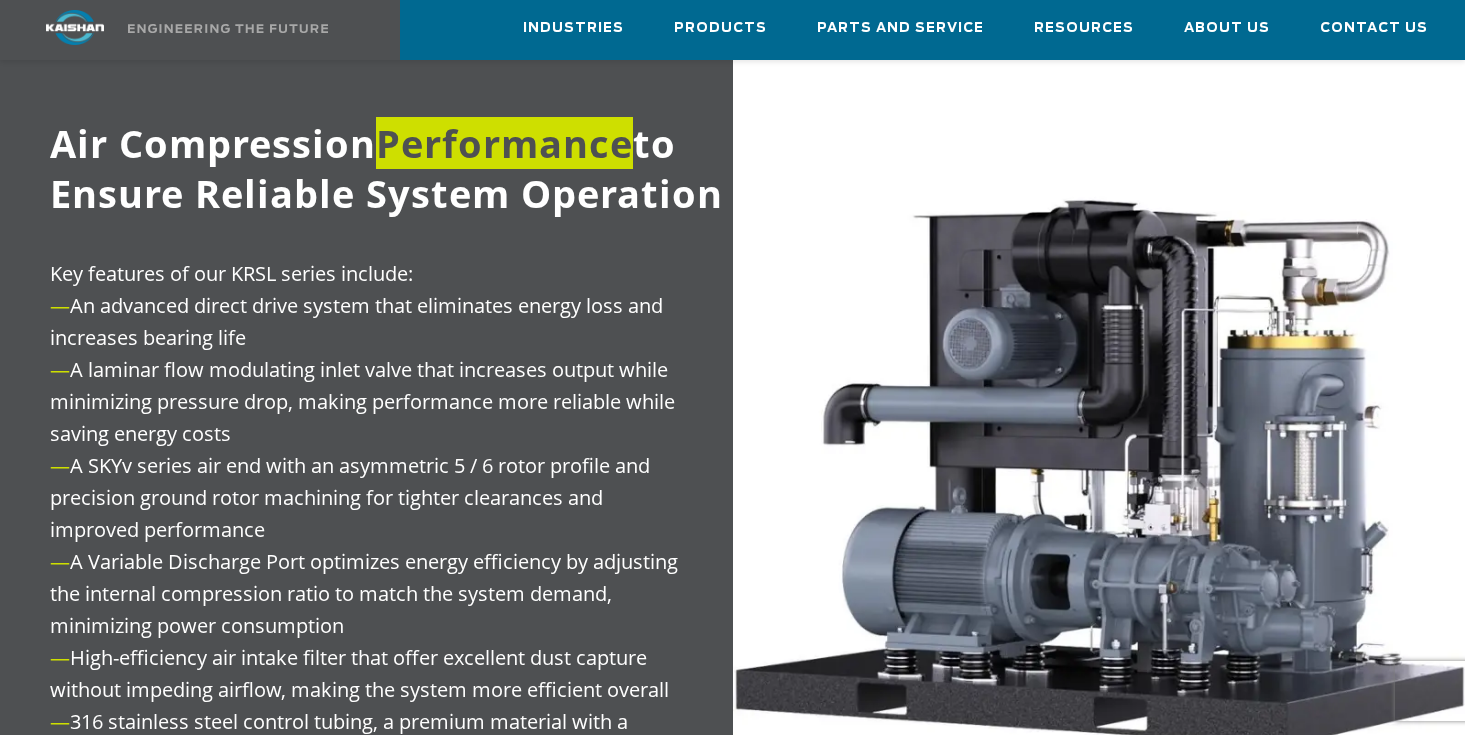 scroll, scrollTop: 1992, scrollLeft: 0, axis: vertical 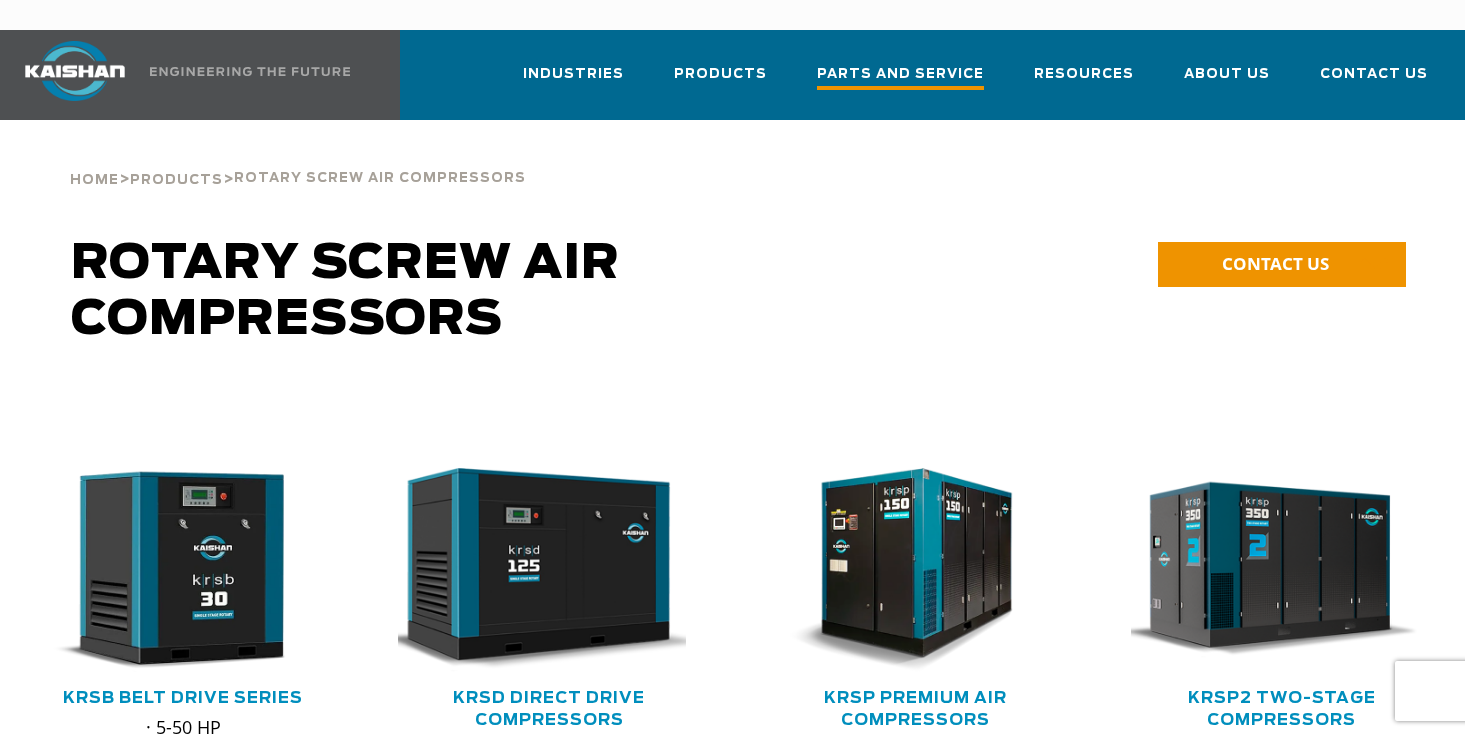 click on "Parts and Service" at bounding box center [900, 76] 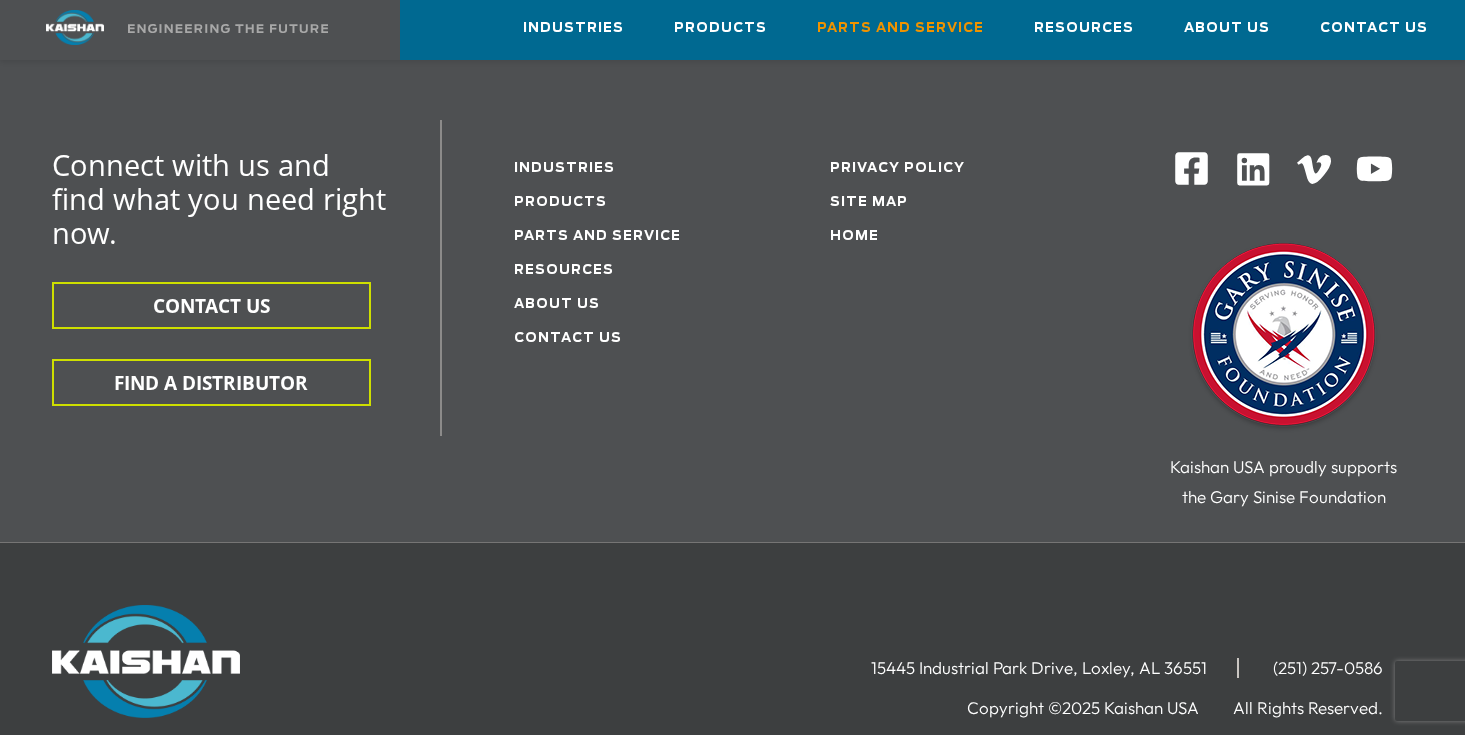 scroll, scrollTop: 2639, scrollLeft: 0, axis: vertical 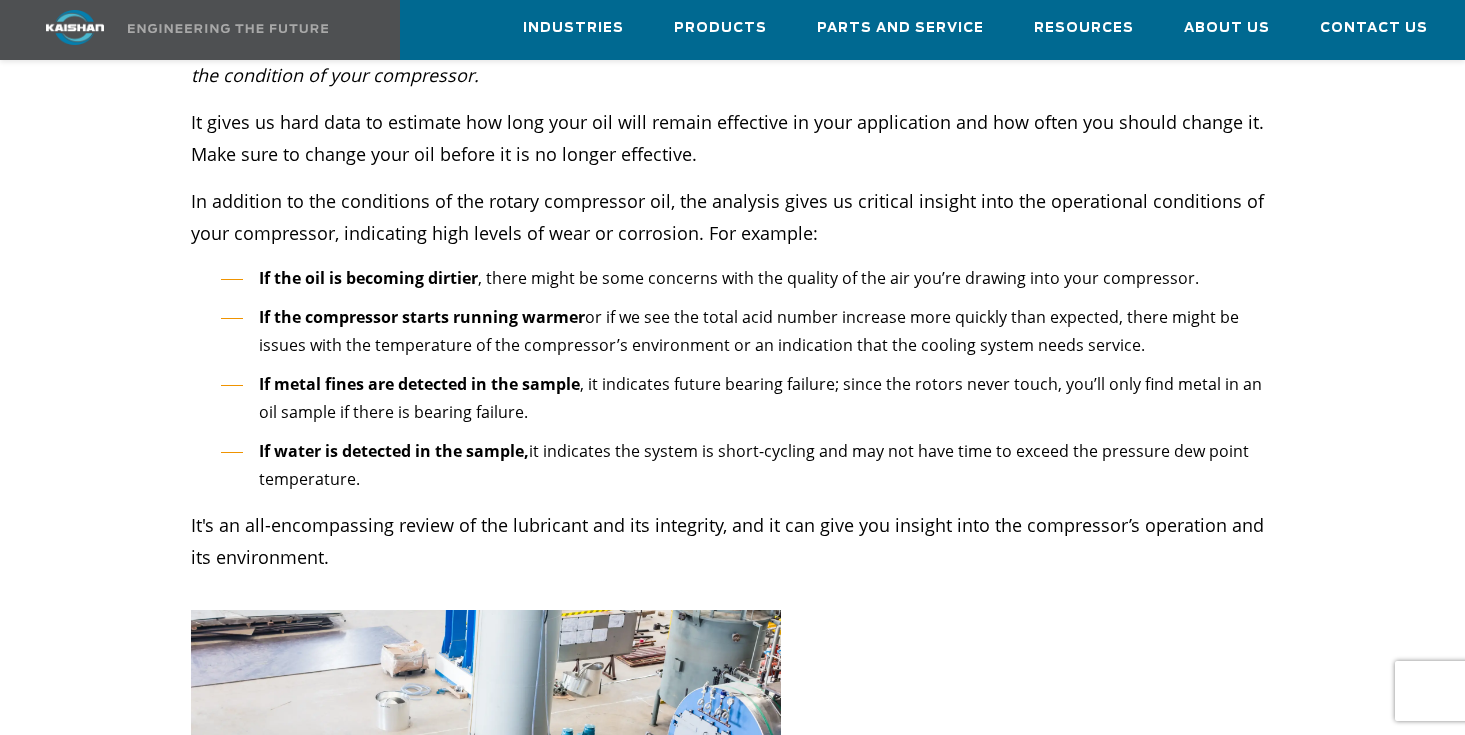 drag, startPoint x: 483, startPoint y: 487, endPoint x: 280, endPoint y: 727, distance: 314.339 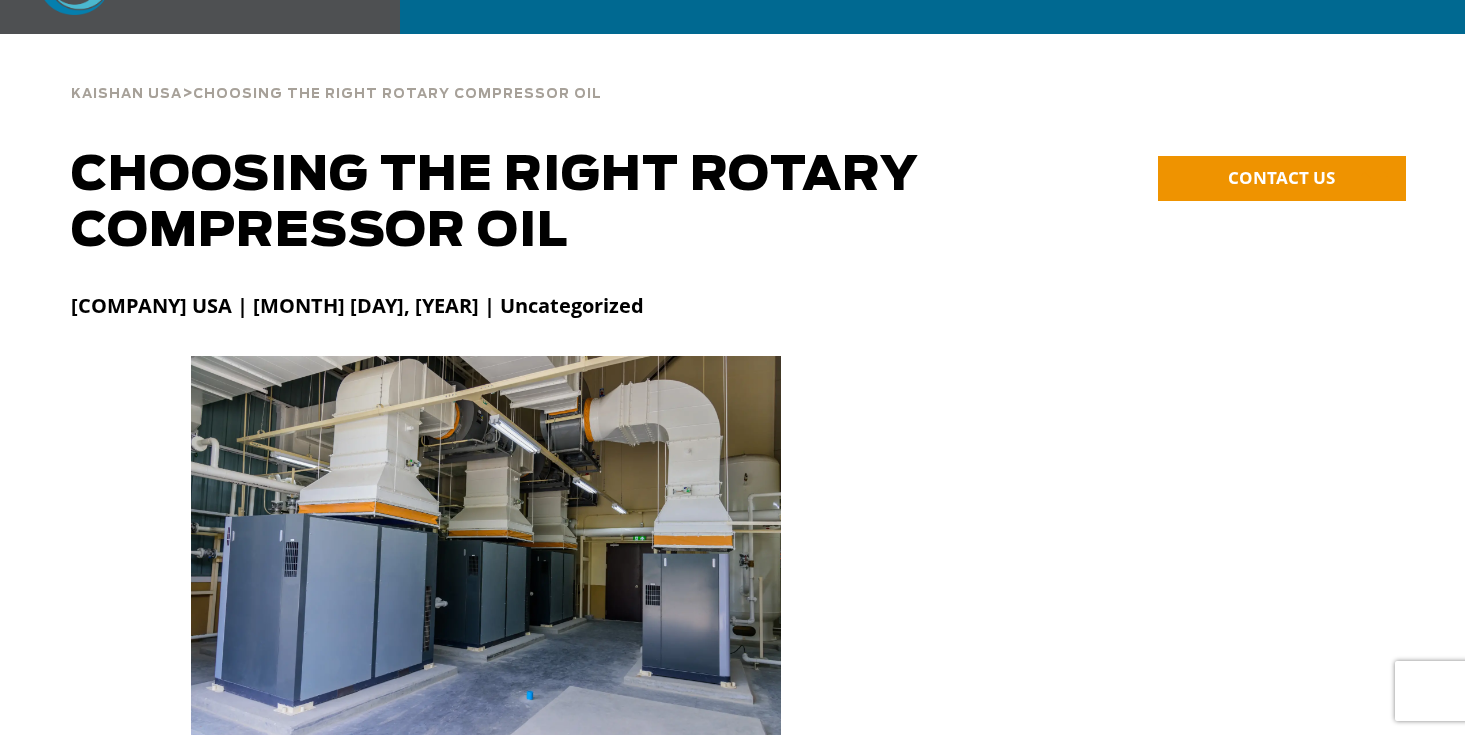 scroll, scrollTop: 0, scrollLeft: 0, axis: both 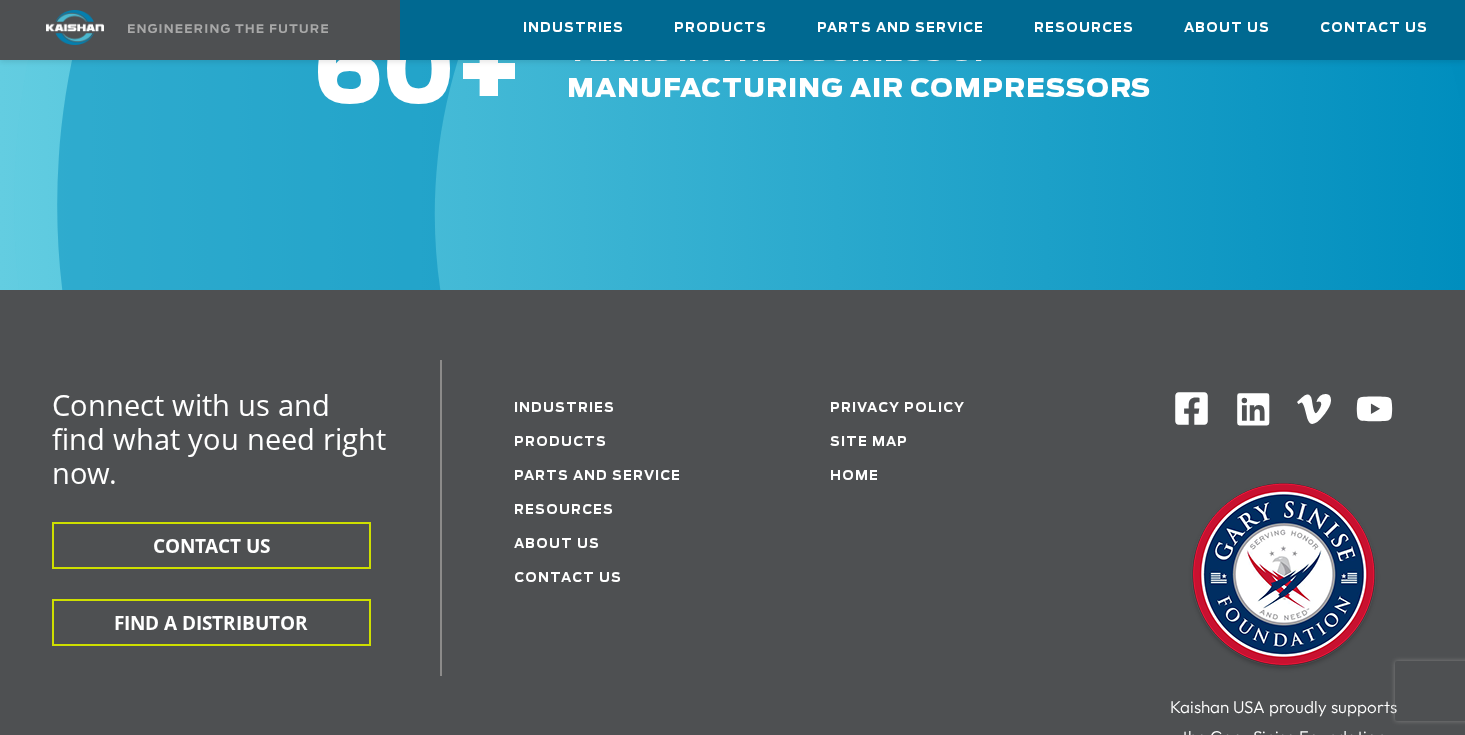 drag, startPoint x: 531, startPoint y: 424, endPoint x: 939, endPoint y: 119, distance: 509.40063 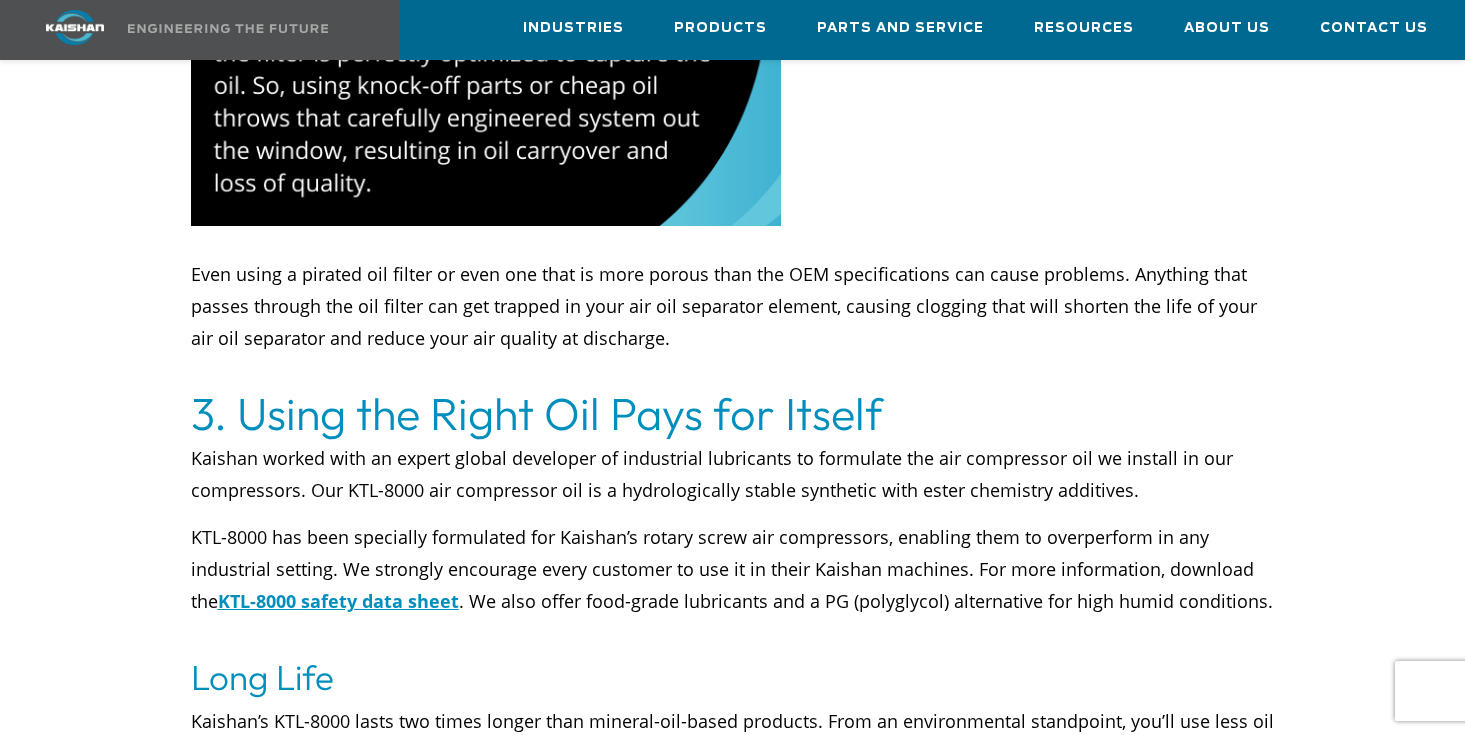 scroll, scrollTop: 4818, scrollLeft: 0, axis: vertical 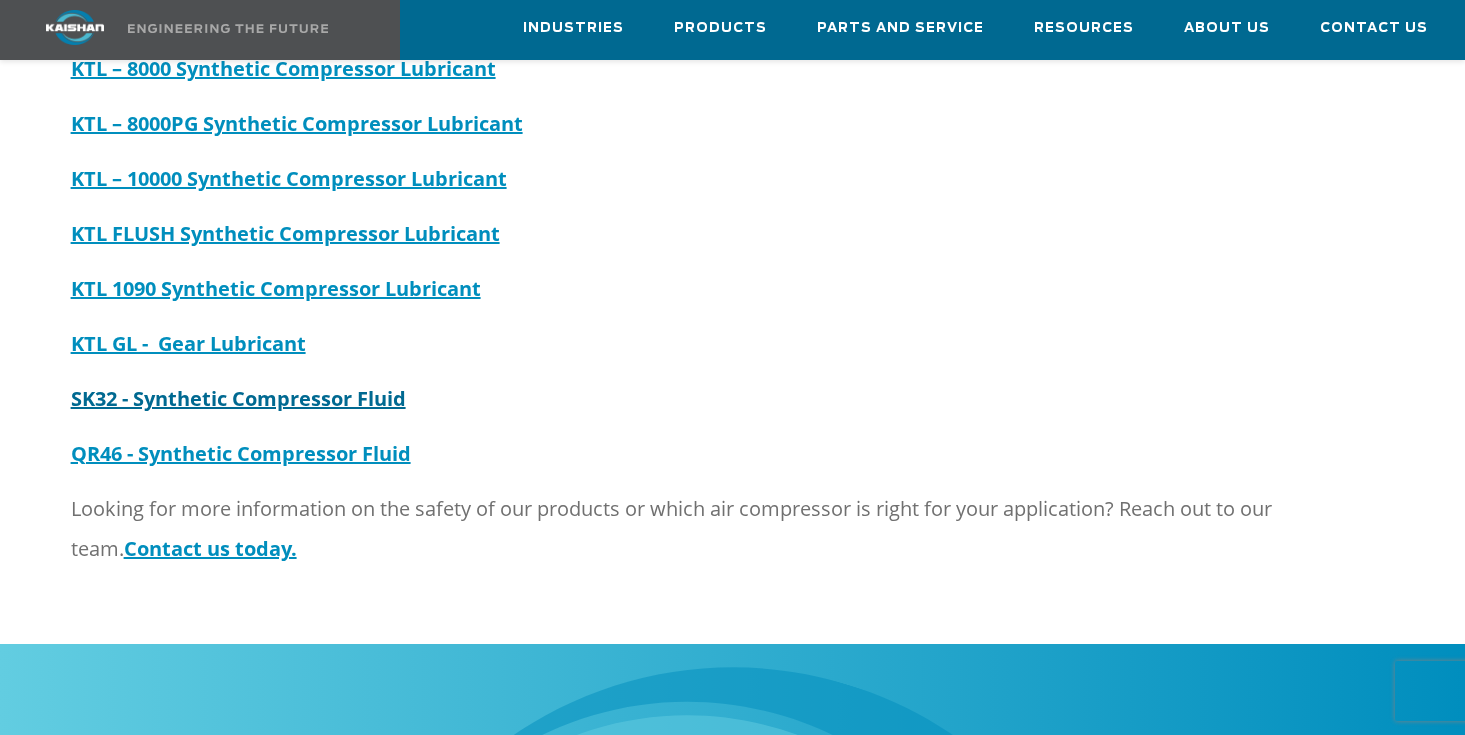 click on "SK32 - Synthetic Compressor Fluid" at bounding box center [238, 398] 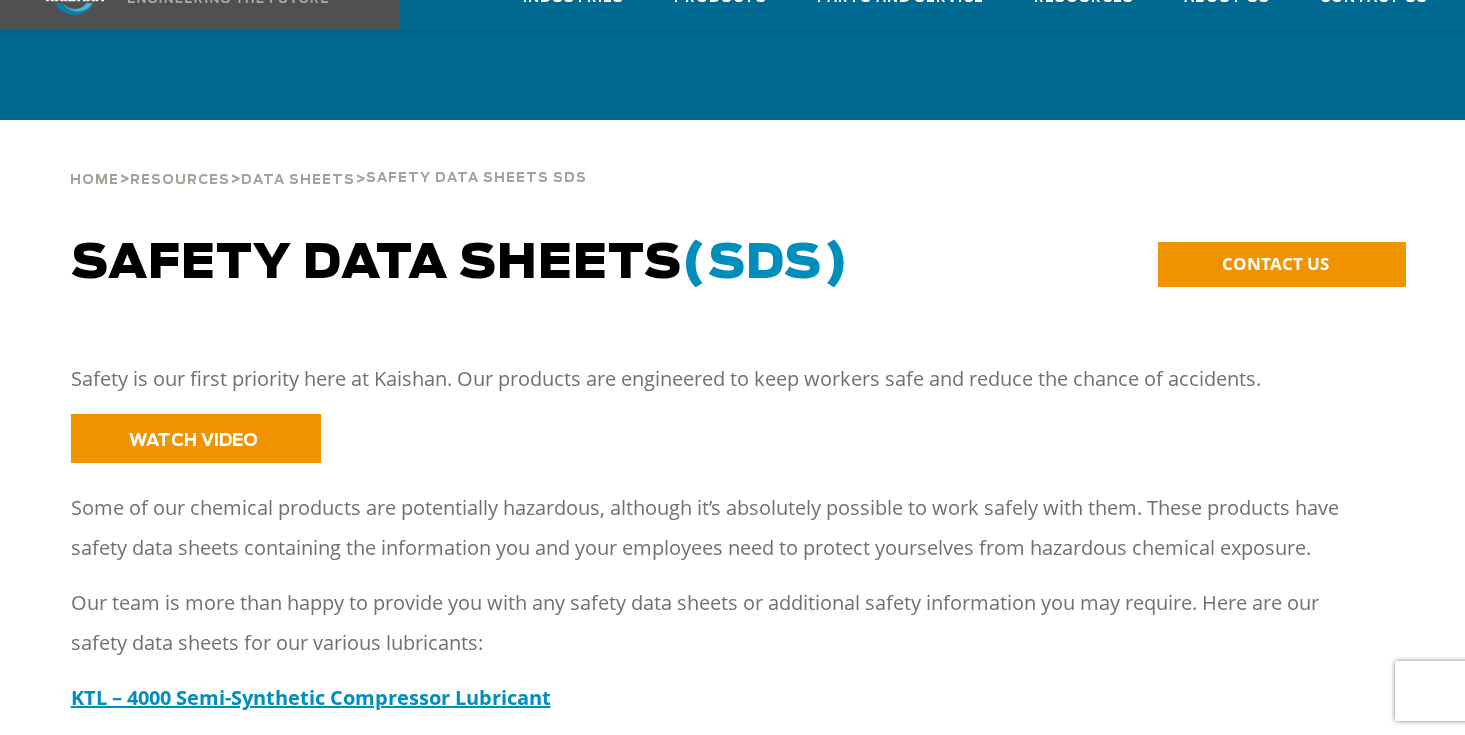 scroll, scrollTop: 739, scrollLeft: 0, axis: vertical 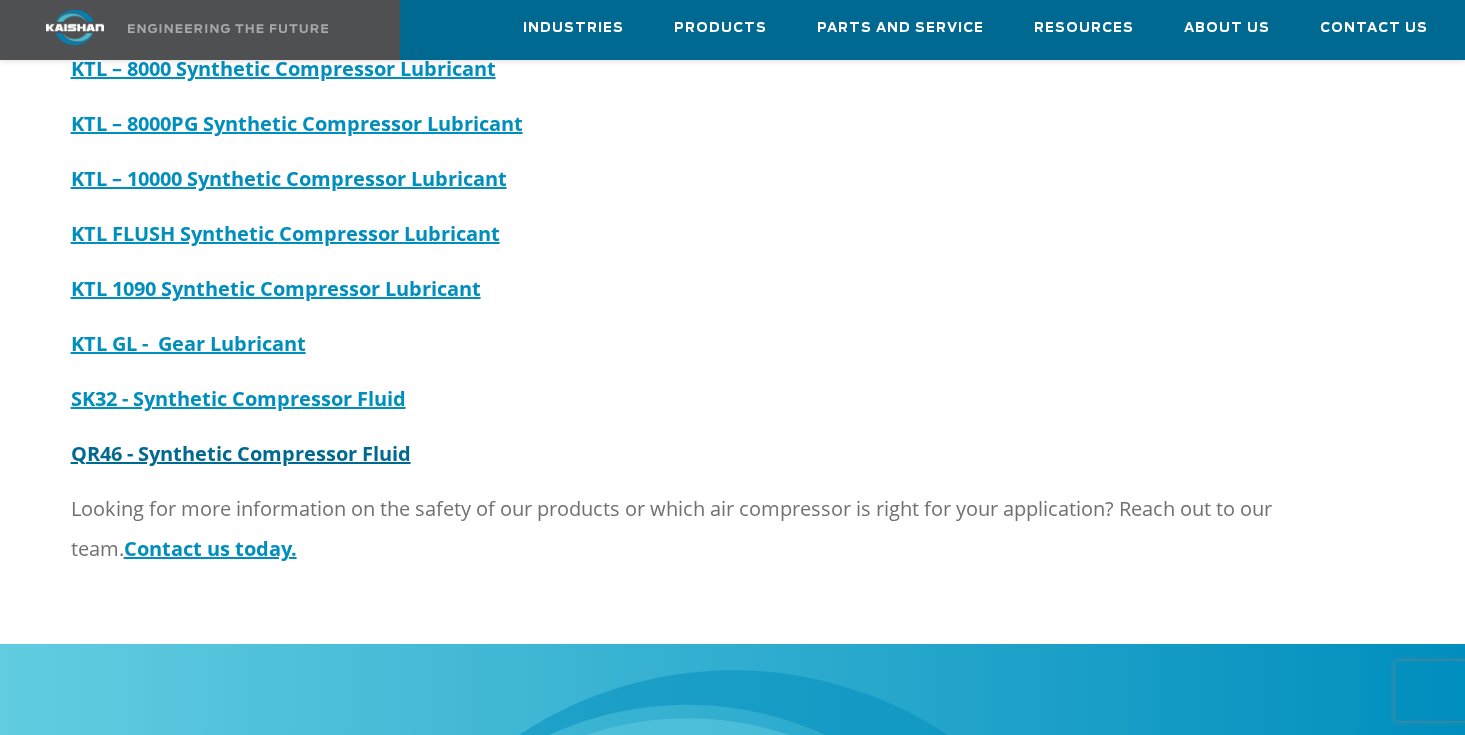 click on "QR46 - Synthetic Compressor Fluid" at bounding box center [241, 453] 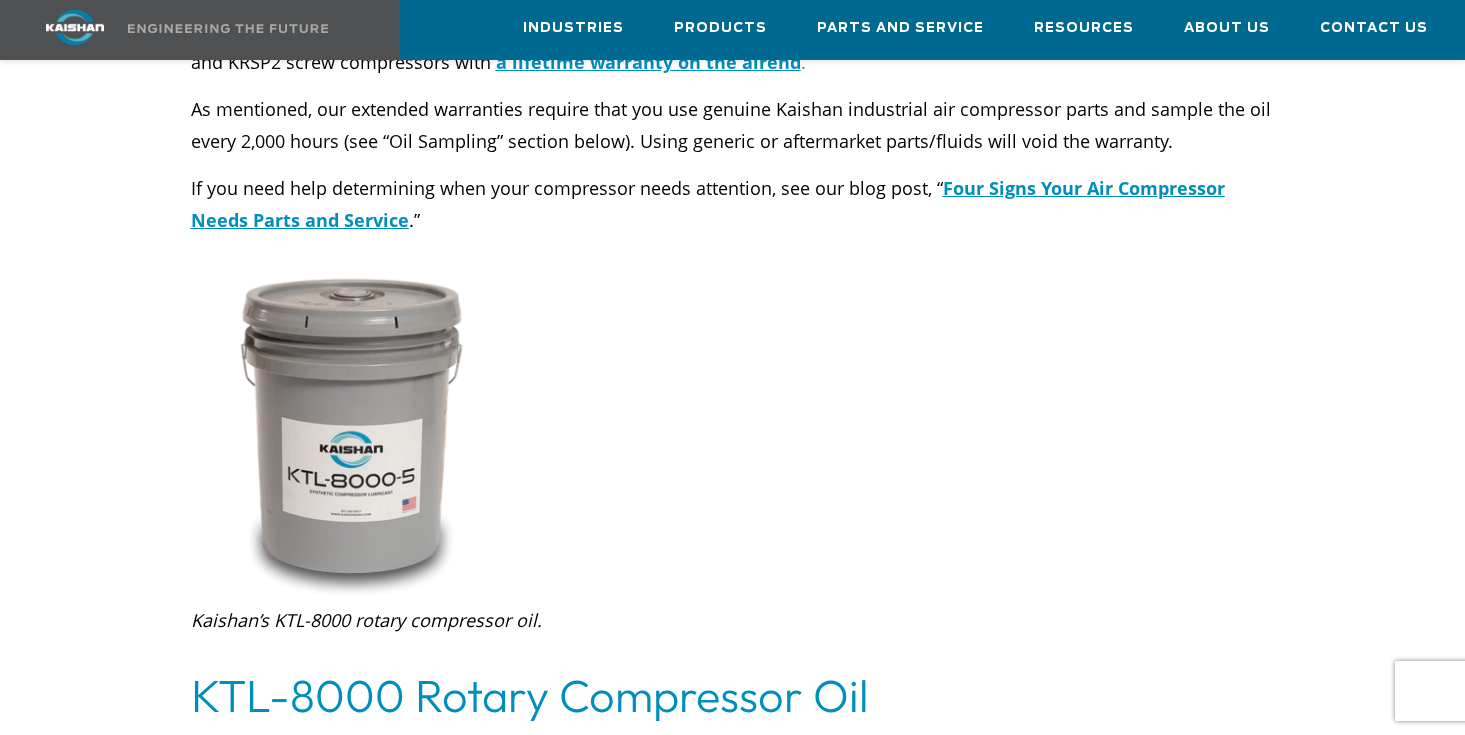 scroll, scrollTop: 2589, scrollLeft: 0, axis: vertical 